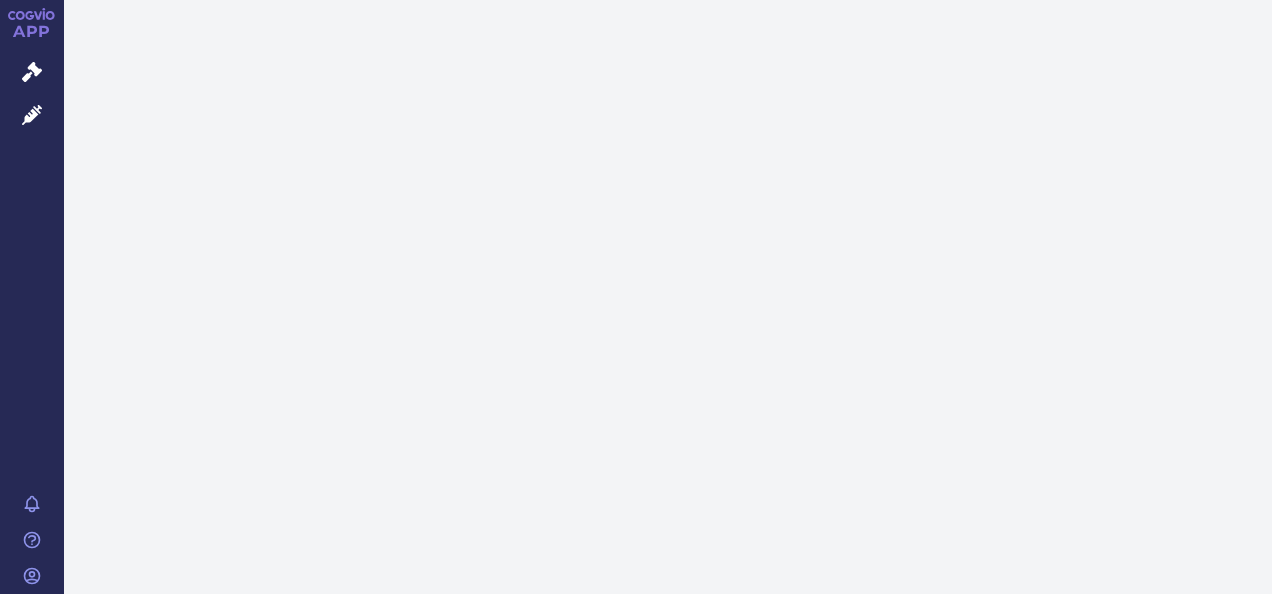 scroll, scrollTop: 0, scrollLeft: 0, axis: both 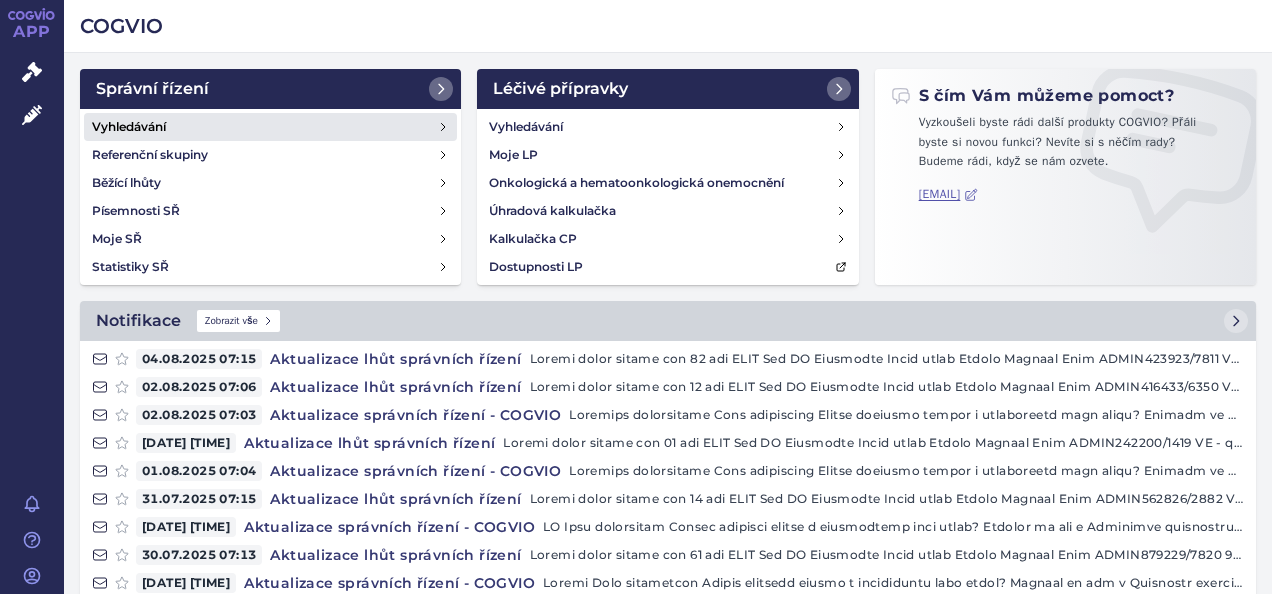 click on "Vyhledávání" at bounding box center [270, 127] 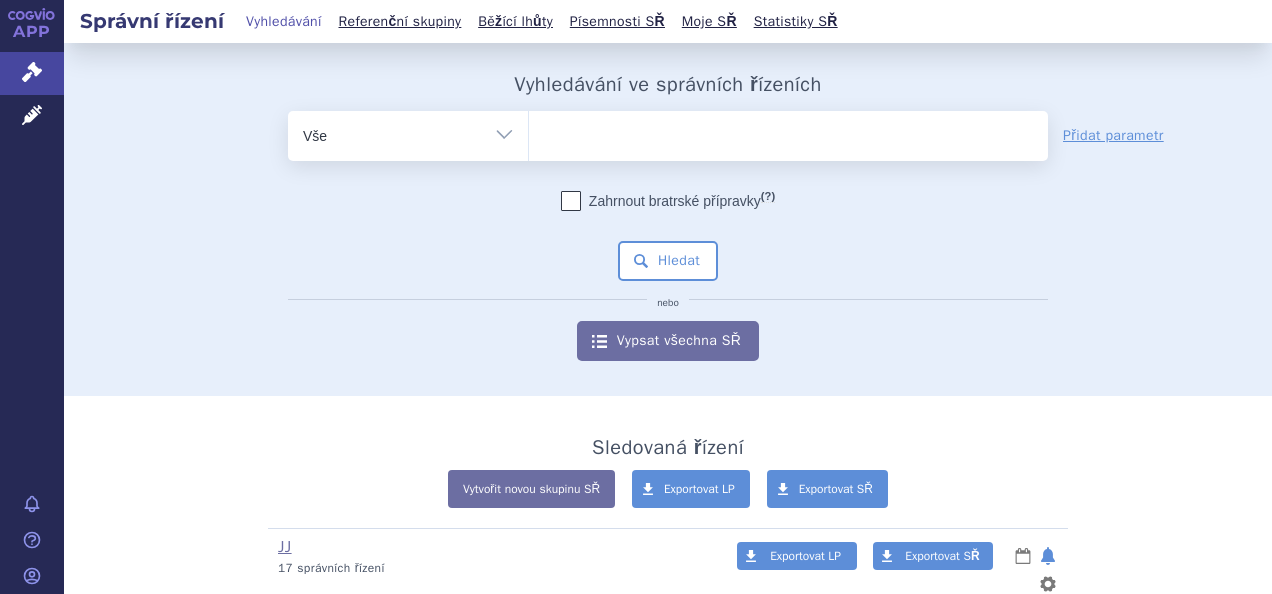 scroll, scrollTop: 0, scrollLeft: 0, axis: both 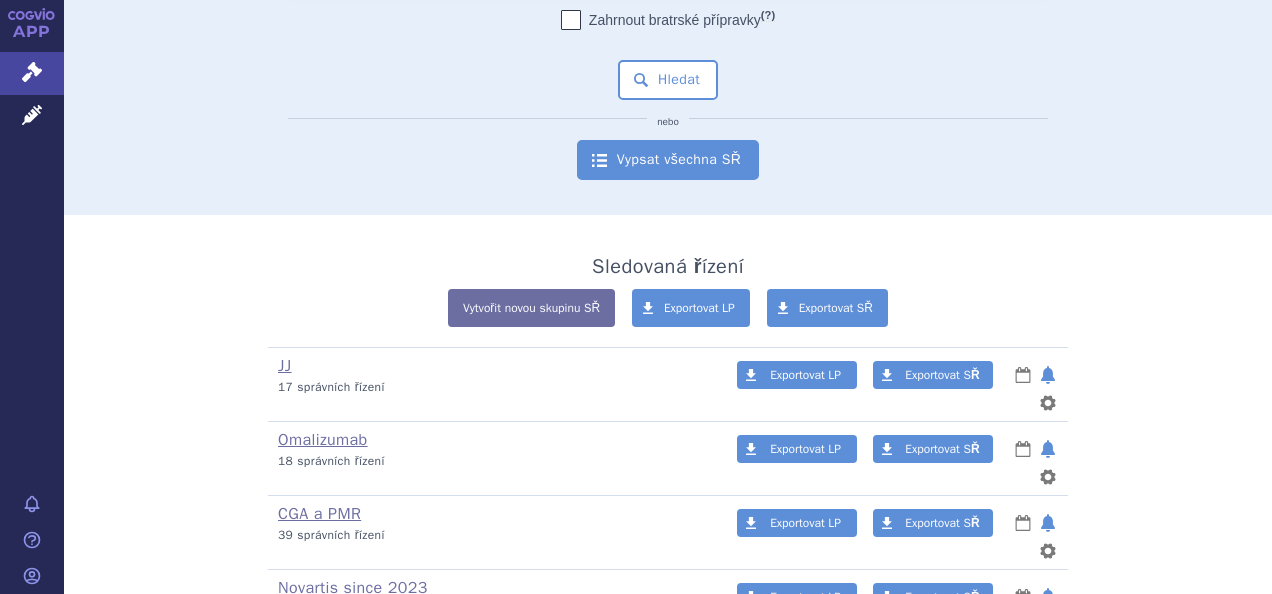 click on "Vypsat všechna SŘ" at bounding box center (668, 160) 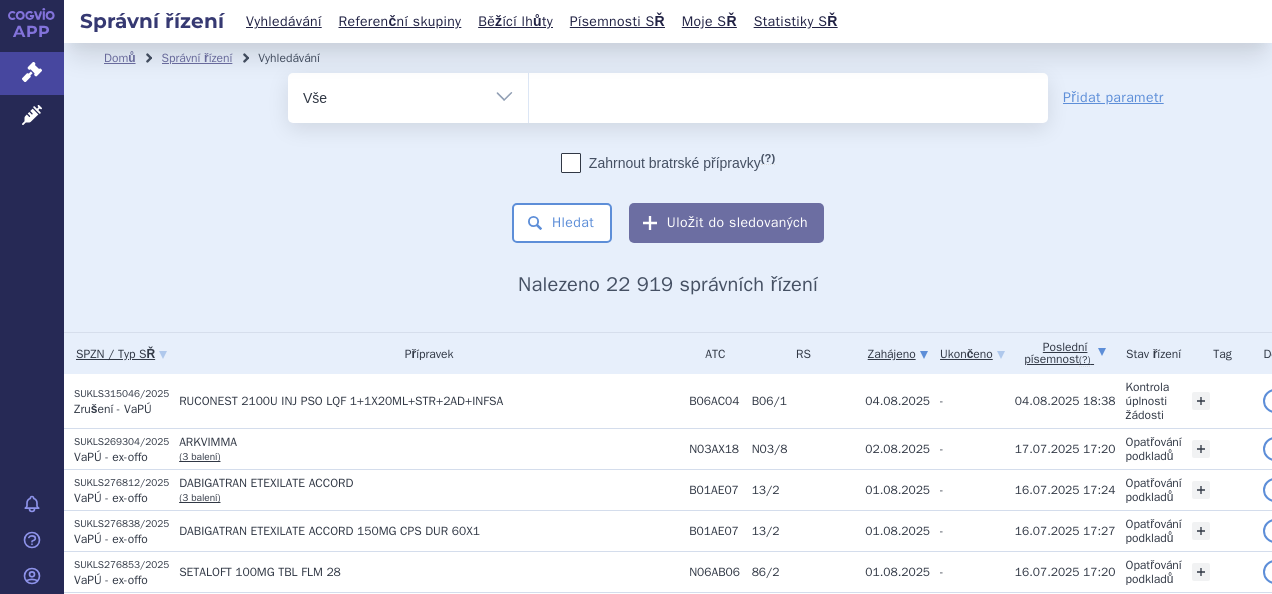 scroll, scrollTop: 0, scrollLeft: 0, axis: both 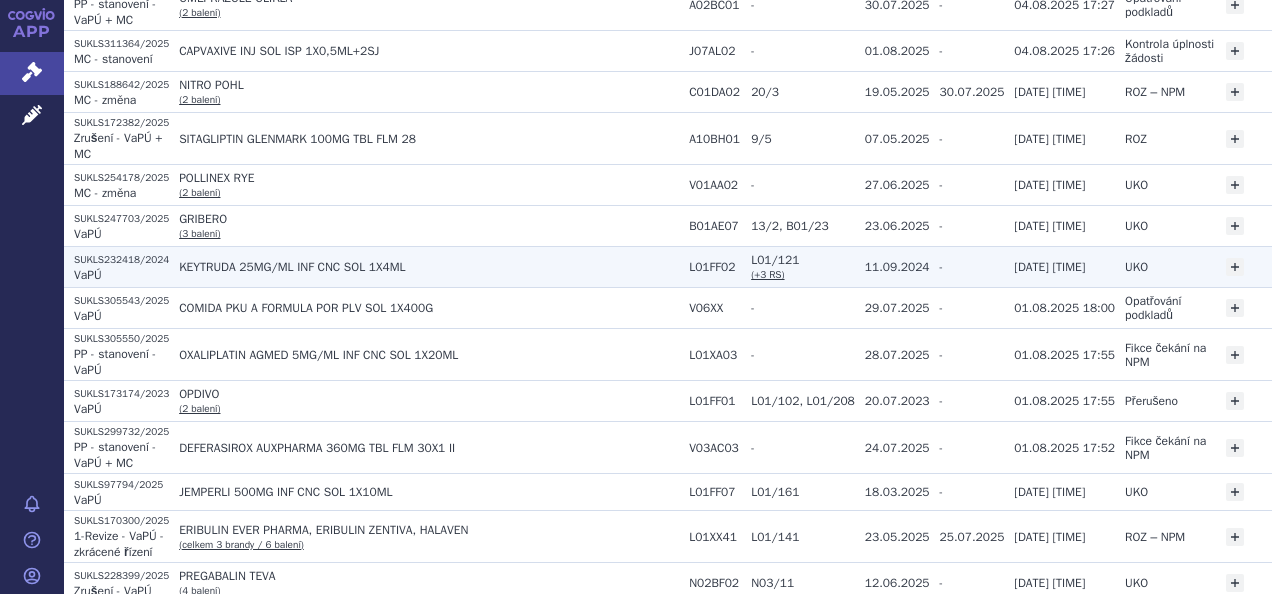 click on "KEYTRUDA 25MG/ML INF CNC SOL 1X4ML" at bounding box center [424, 267] 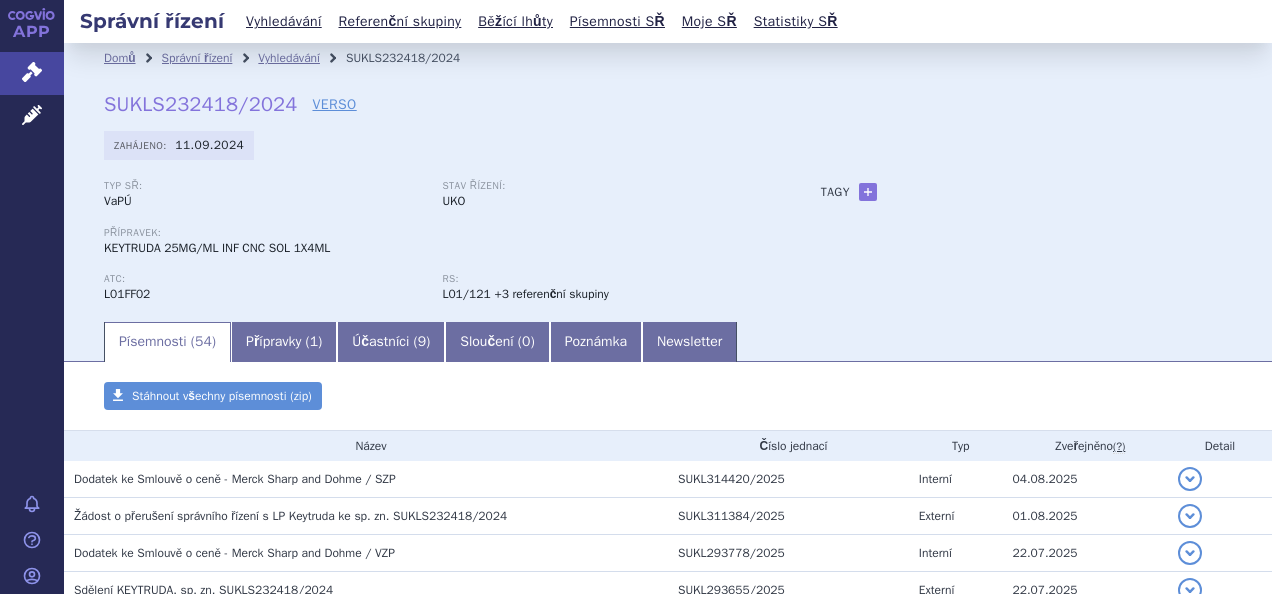 scroll, scrollTop: 0, scrollLeft: 0, axis: both 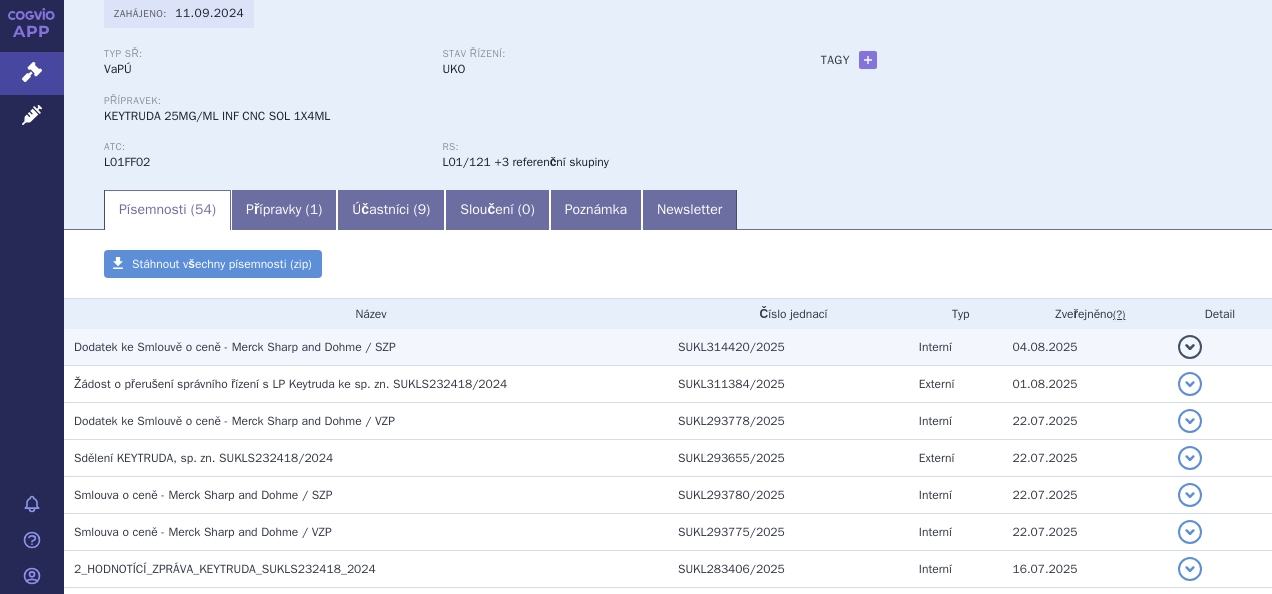 click on "Dodatek ke Smlouvě o ceně - Merck Sharp and Dohme / SZP" at bounding box center (371, 347) 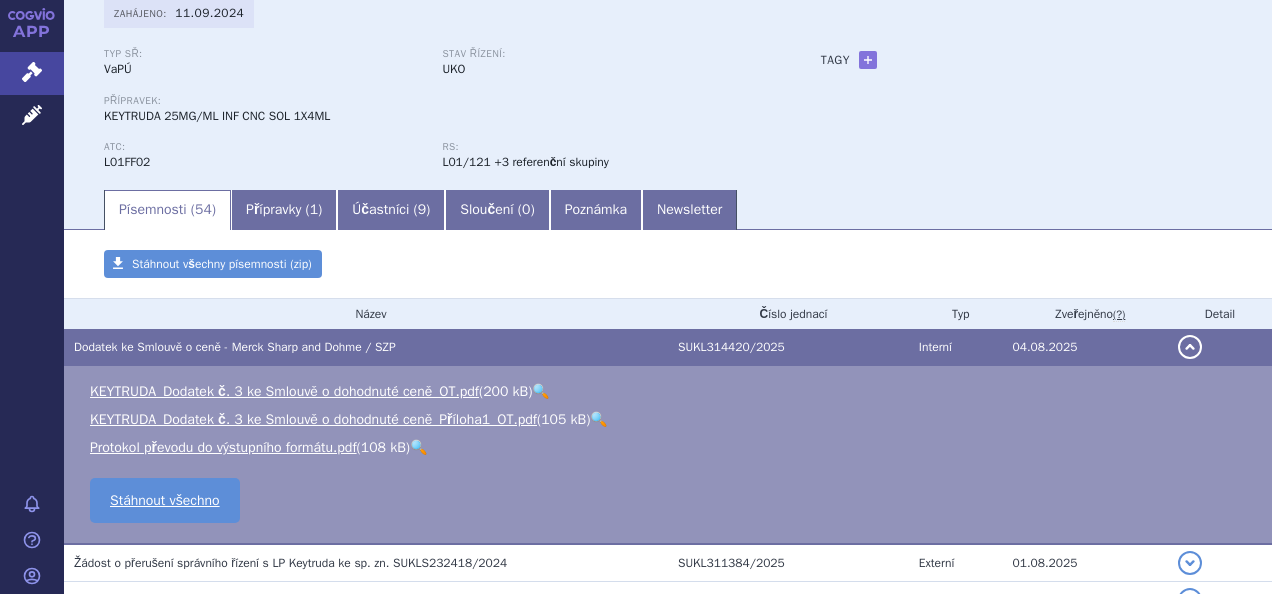 click on "KEYTRUDA_Dodatek č. 3 ke Smlouvě o dohodnuté ceně_OT.pdf
( 200 kB )
🔍
KEYTRUDA_Dodatek č. 3 ke Smlouvě o dohodnuté ceně_Příloha1_OT.pdf
( 105 kB )
🔍
108 kB" at bounding box center [668, 420] 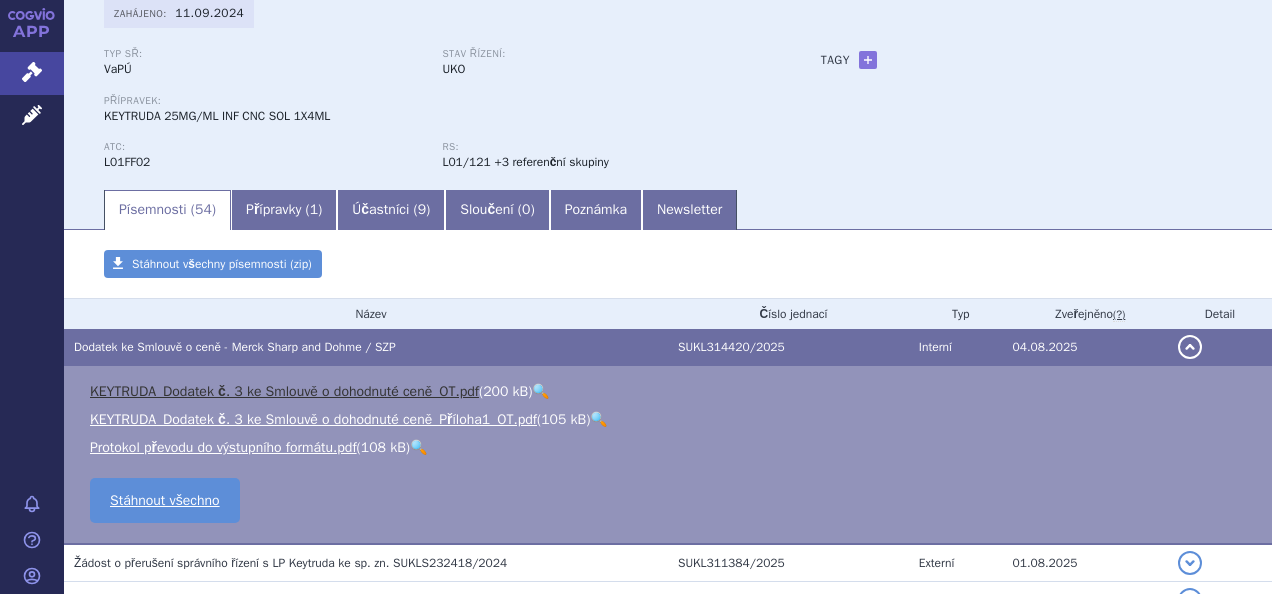 click on "KEYTRUDA_Dodatek č. 3 ke Smlouvě o dohodnuté ceně_OT.pdf" at bounding box center [284, 391] 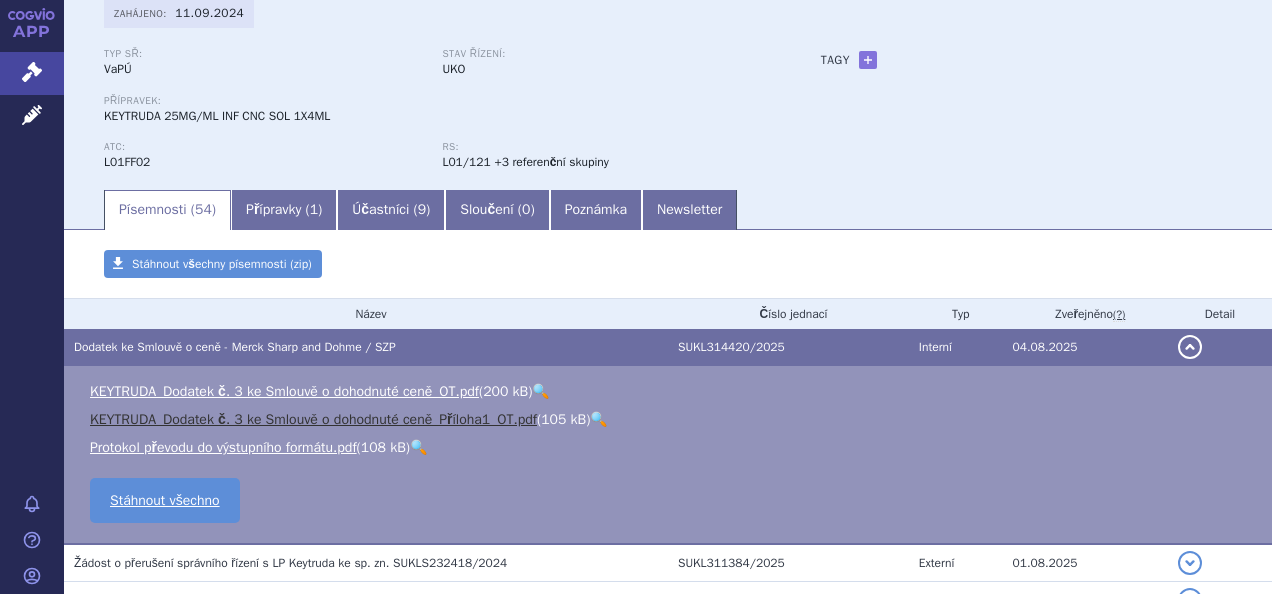 click on "KEYTRUDA_Dodatek č. 3 ke Smlouvě o dohodnuté ceně_Příloha1_OT.pdf" at bounding box center (313, 419) 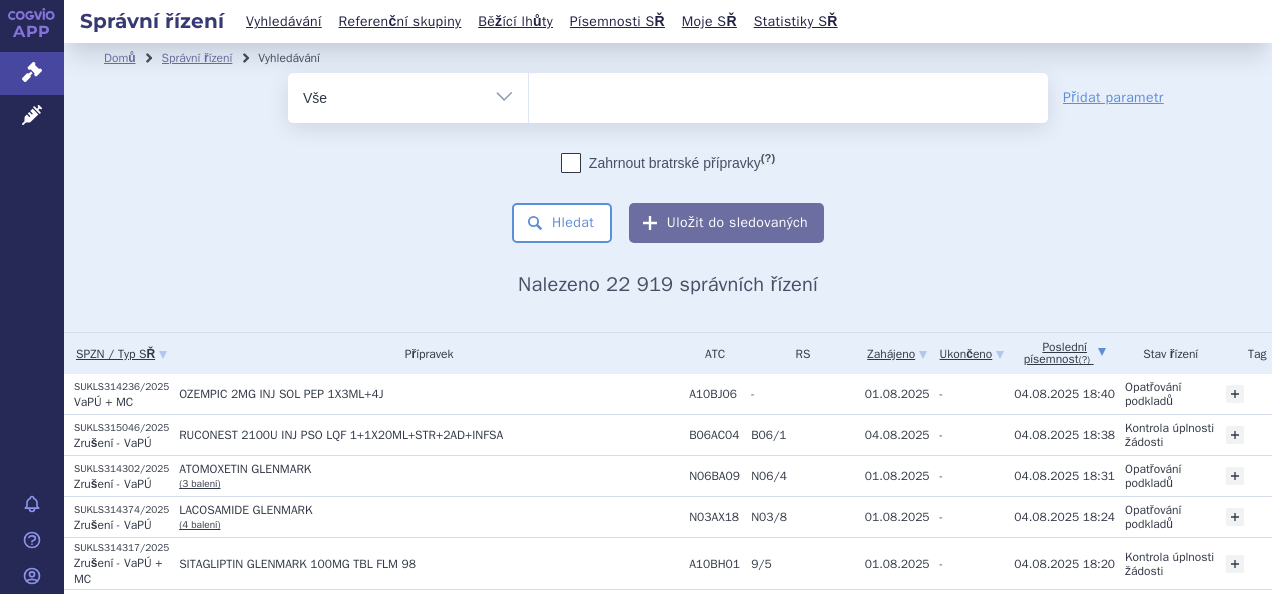 scroll, scrollTop: 0, scrollLeft: 0, axis: both 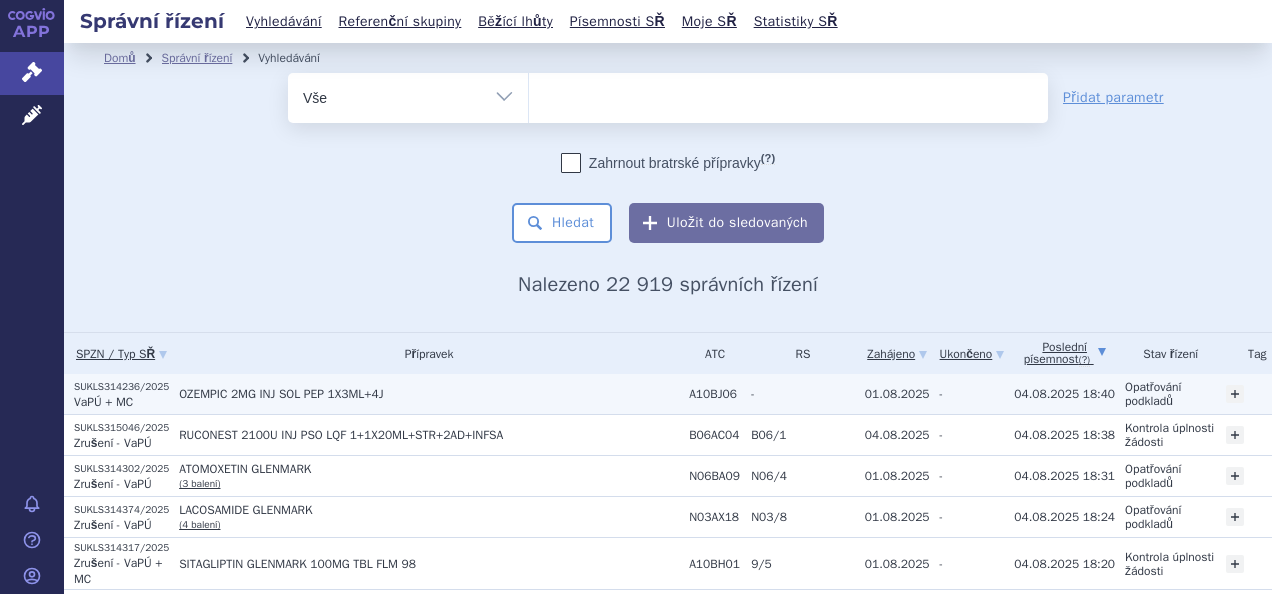 click on "OZEMPIC 2MG INJ SOL PEP 1X3ML+4J" at bounding box center [429, 394] 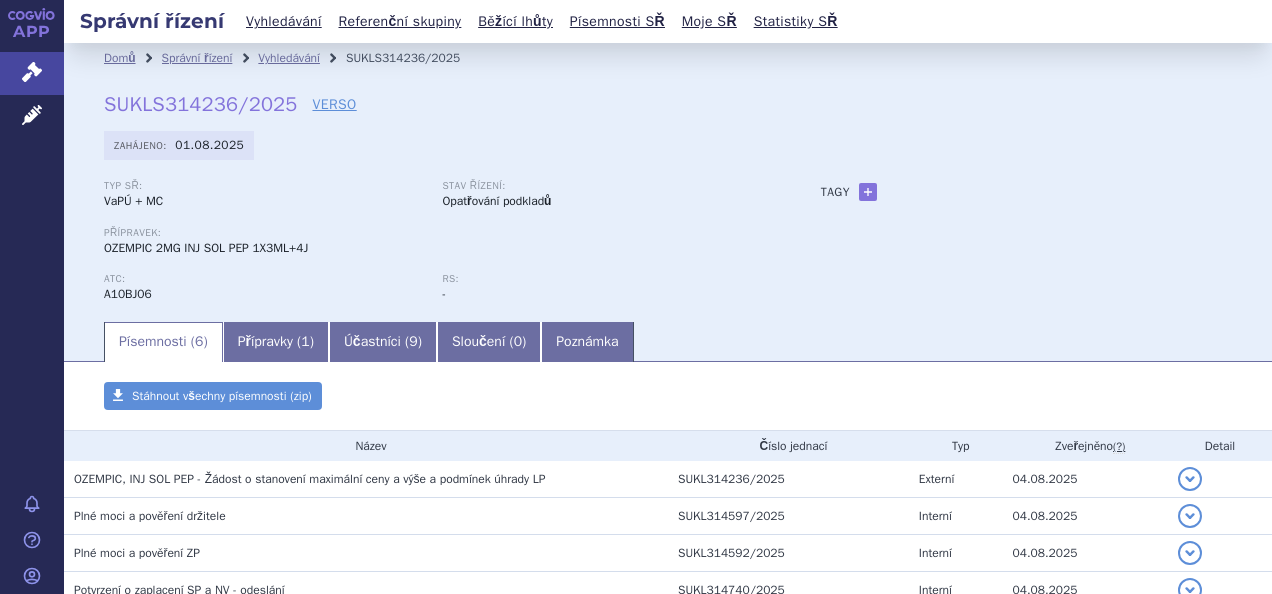 scroll, scrollTop: 0, scrollLeft: 0, axis: both 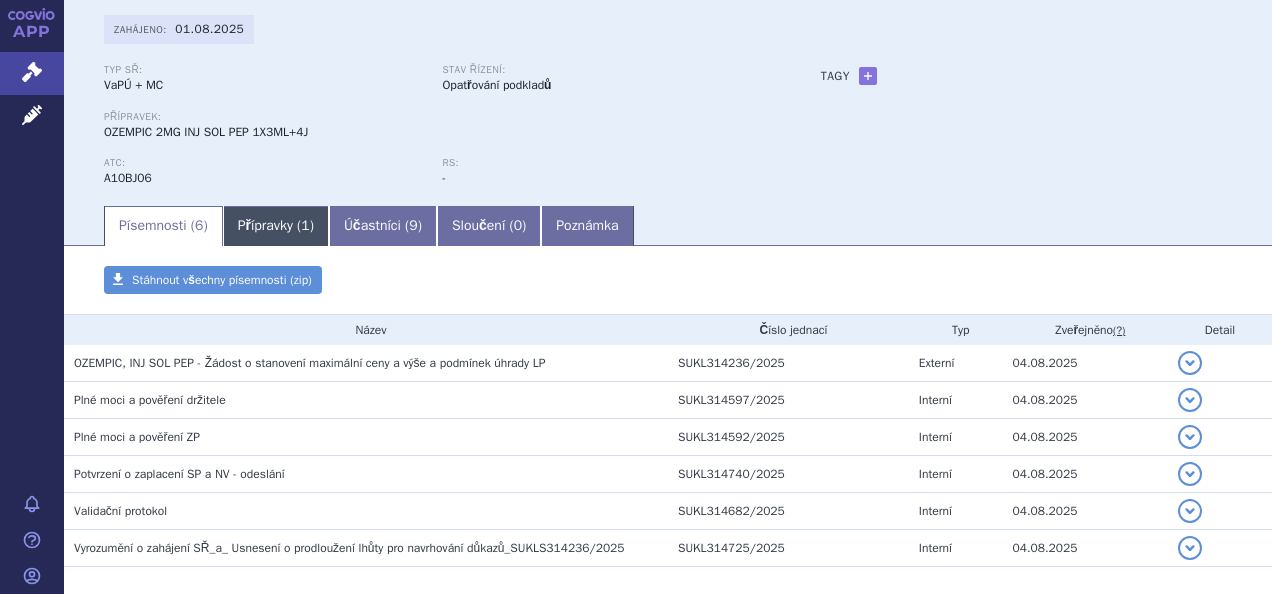 click on "Přípravky ( 1 )" at bounding box center [276, 226] 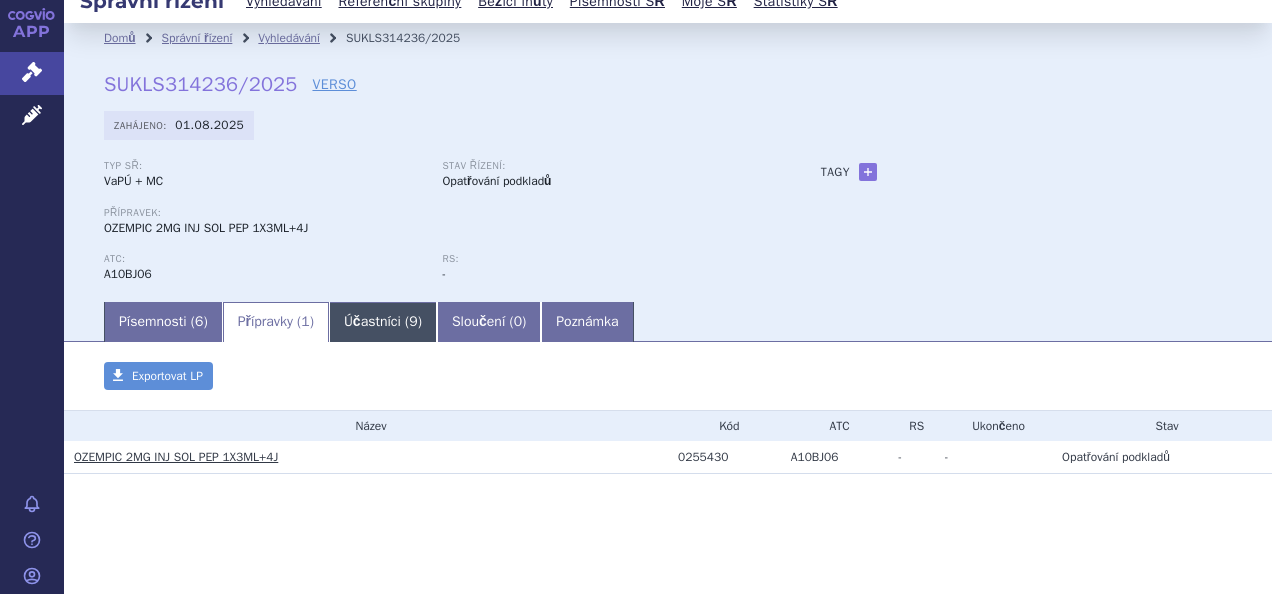 click on "Účastníci ( 9 )" at bounding box center [383, 322] 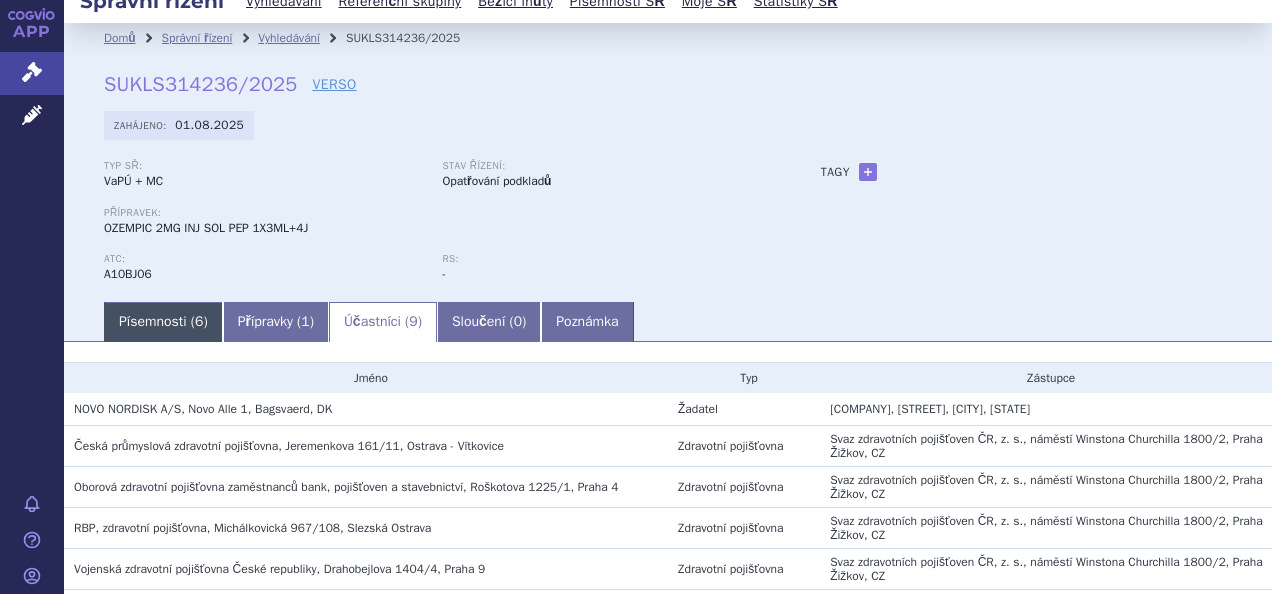 drag, startPoint x: 163, startPoint y: 294, endPoint x: 163, endPoint y: 324, distance: 30 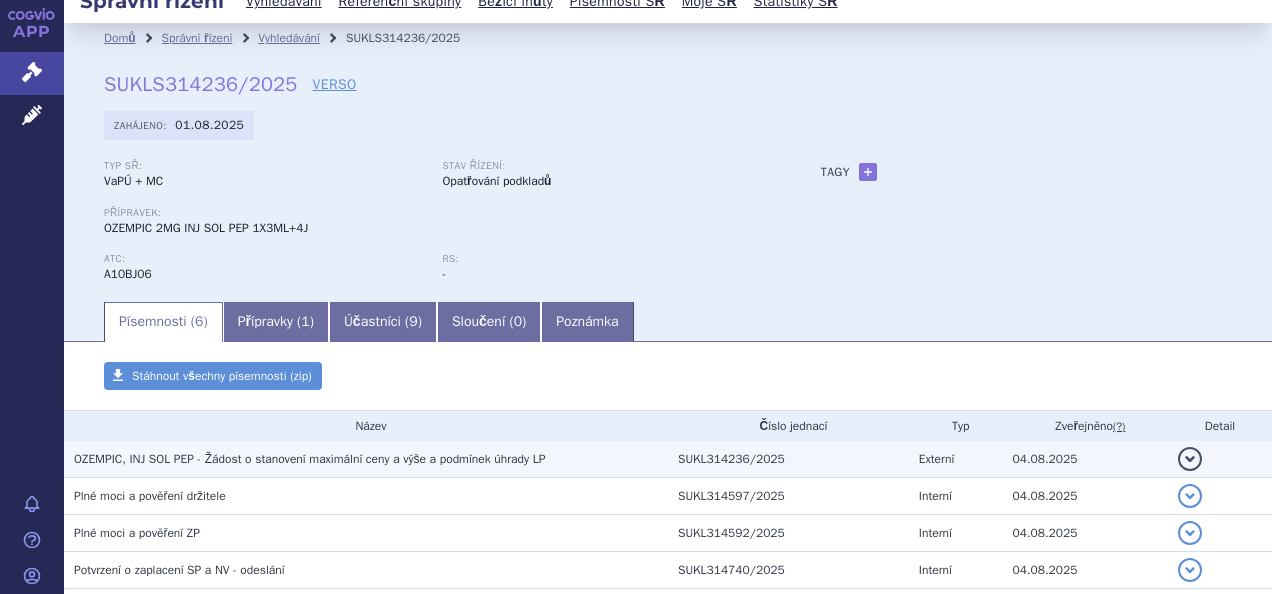 scroll, scrollTop: 74, scrollLeft: 0, axis: vertical 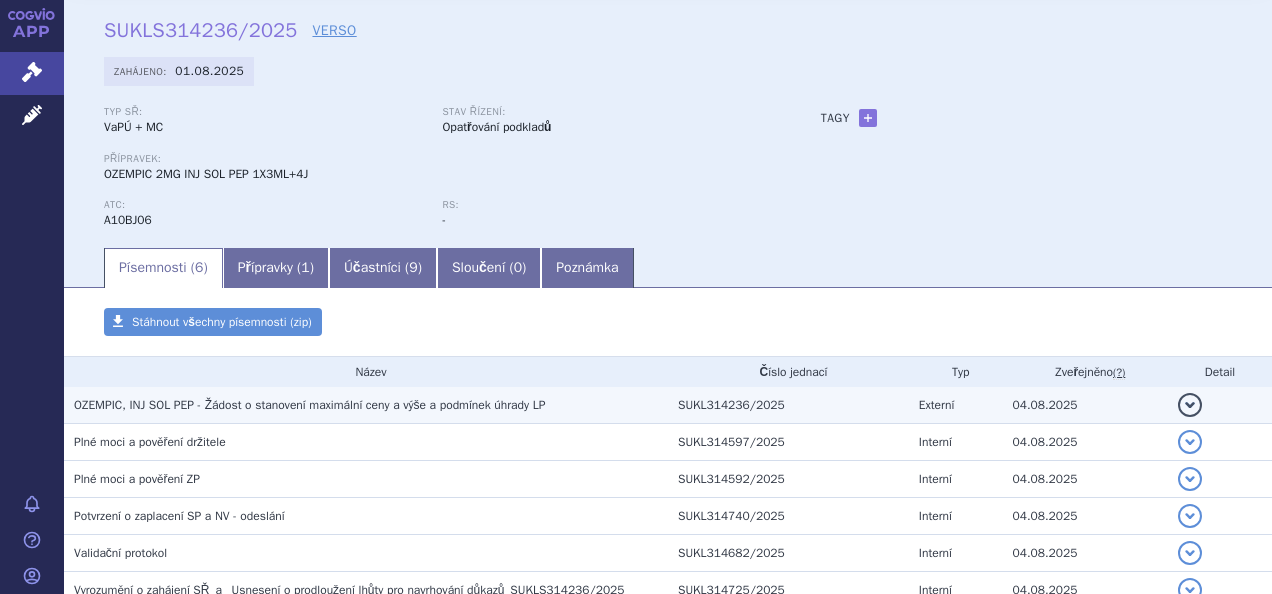click on "OZEMPIC, INJ SOL PEP - Žádost o stanovení maximální ceny a výše a podmínek úhrady LP" at bounding box center (371, 405) 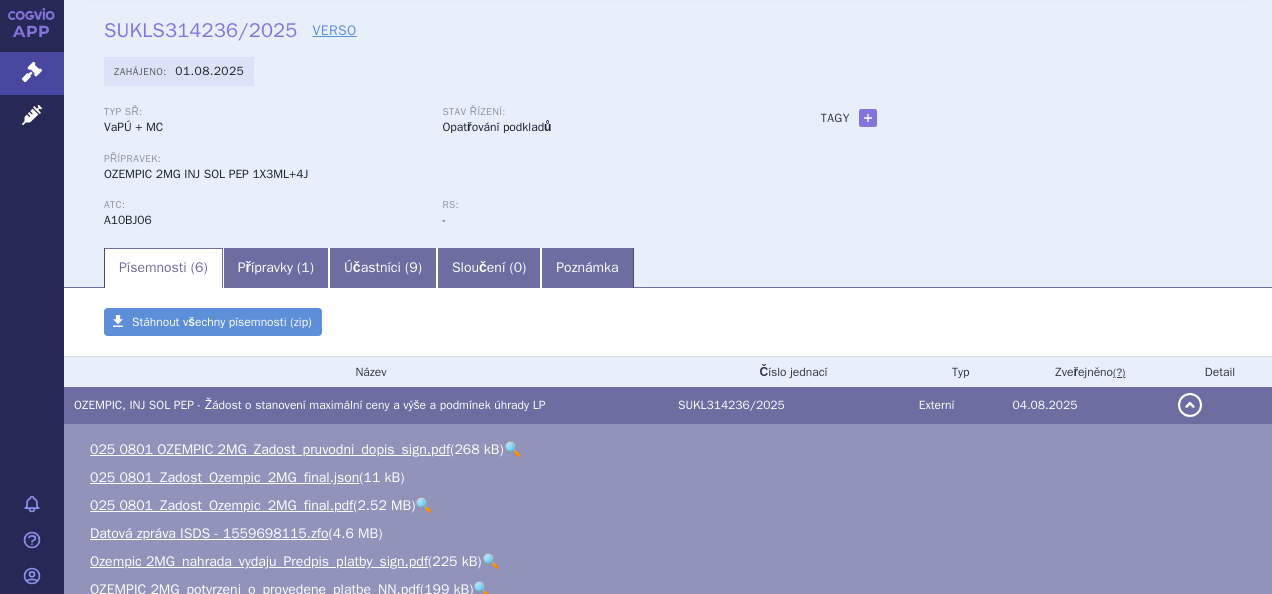 scroll, scrollTop: 292, scrollLeft: 0, axis: vertical 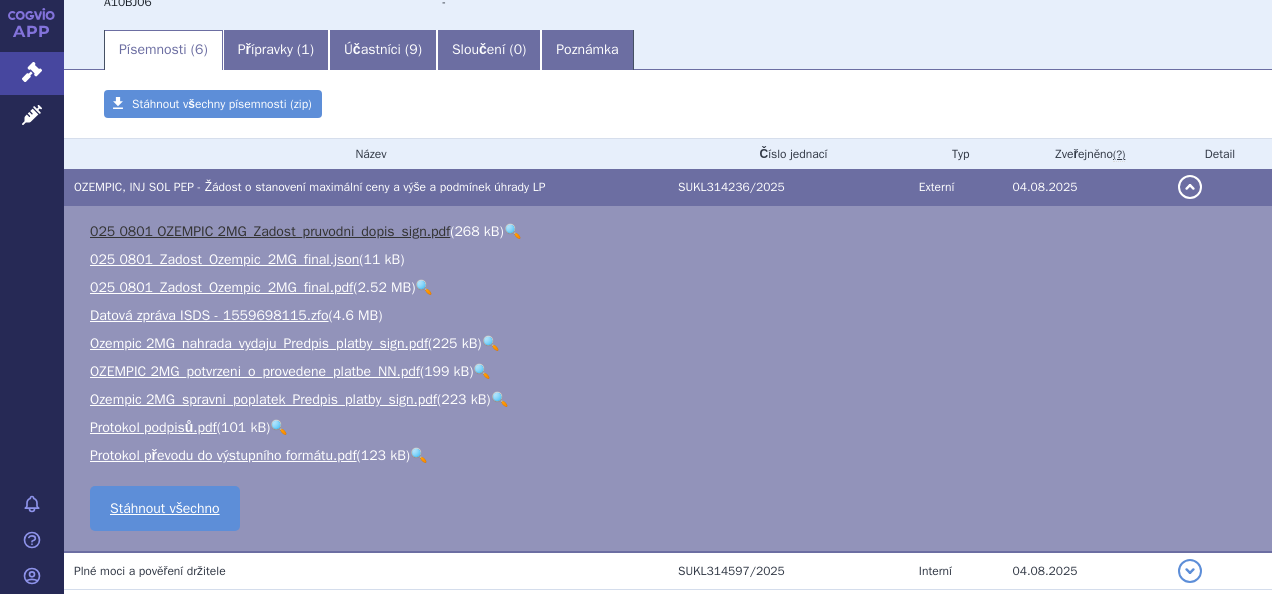 click on "025 0801 OZEMPIC 2MG_Zadost_pruvodni_dopis_sign.pdf" at bounding box center (270, 231) 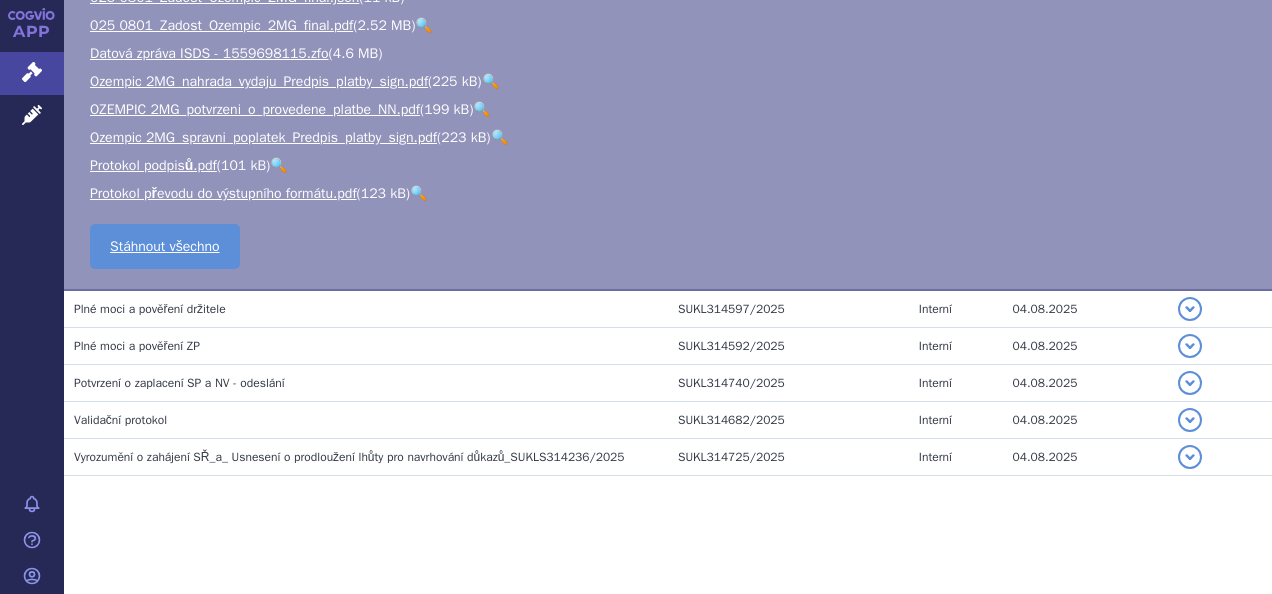 click on "Plné moci a pověření držitele" at bounding box center (366, 309) 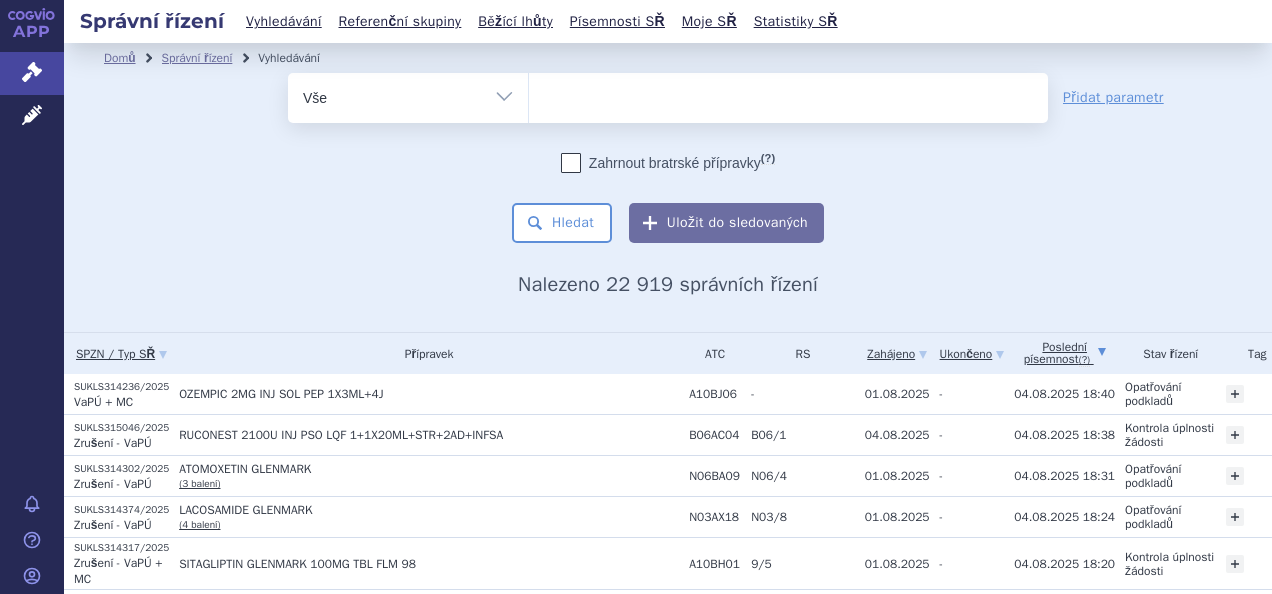 scroll, scrollTop: 0, scrollLeft: 0, axis: both 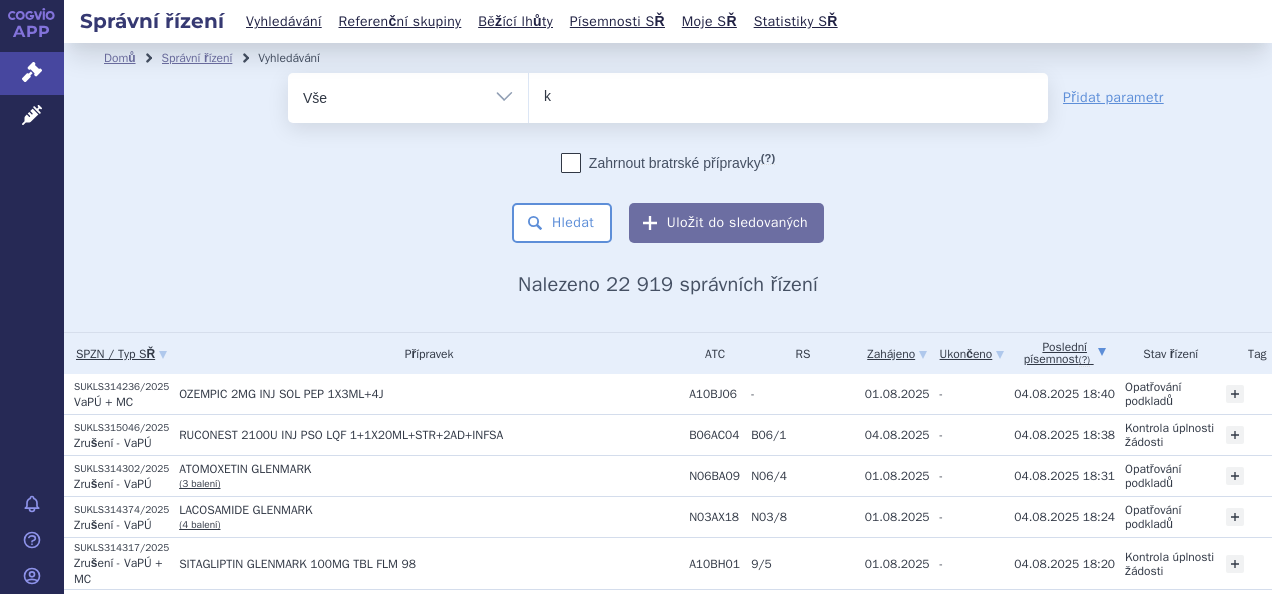 type on "ke" 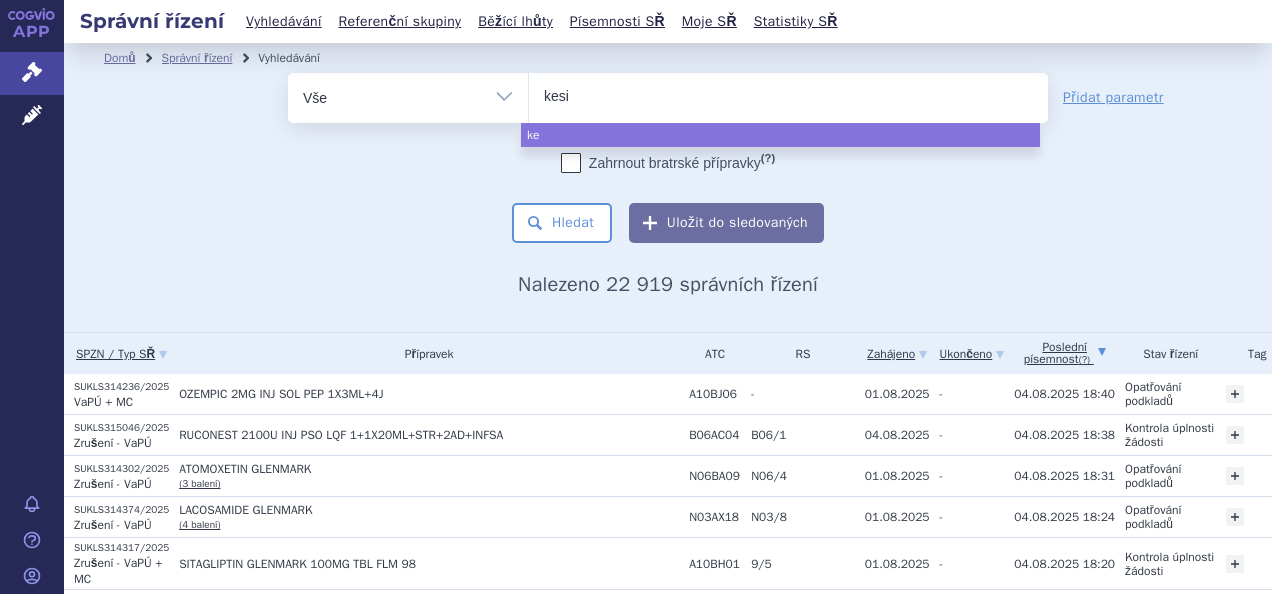 type on "kesim" 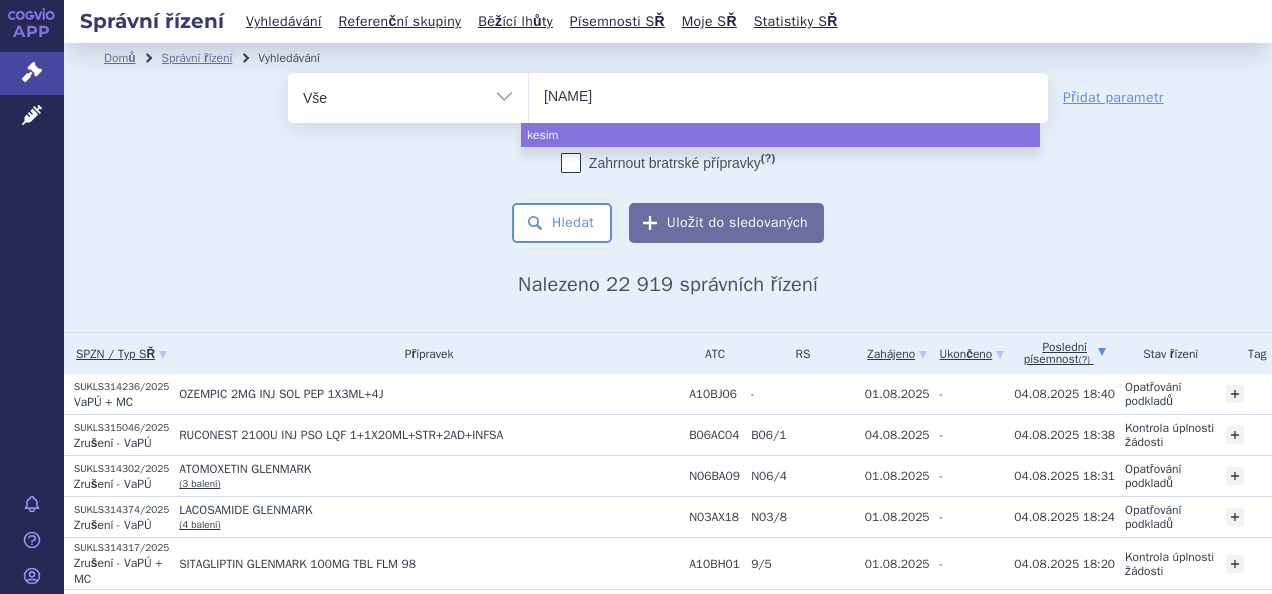 type on "kesimút" 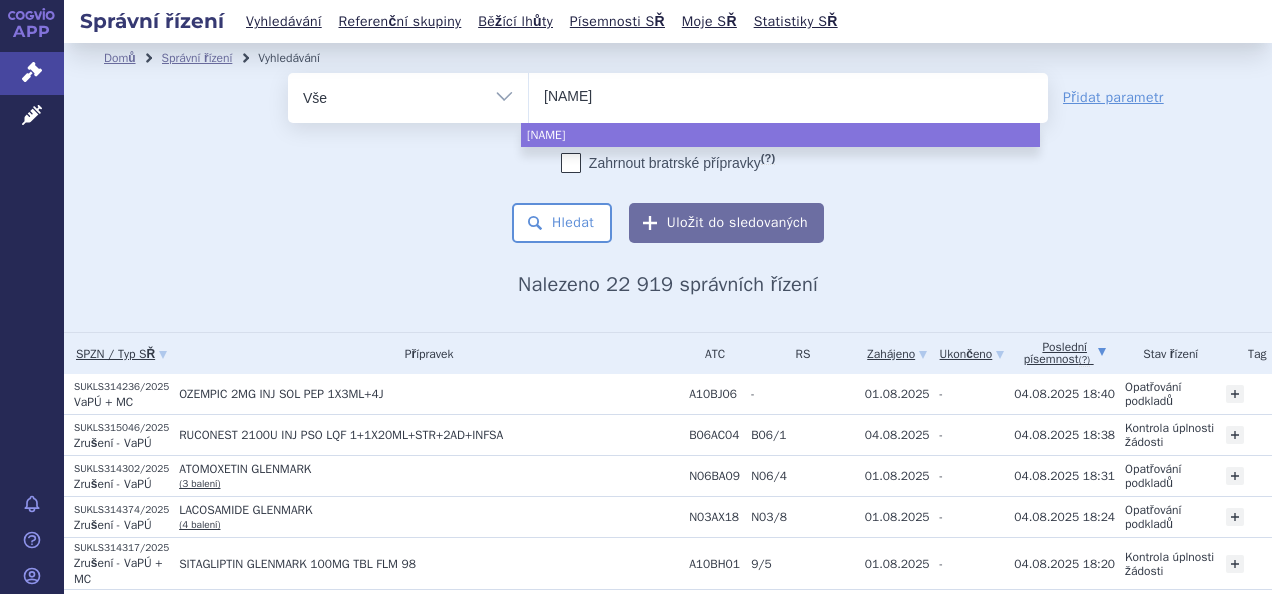 type on "kesimúta" 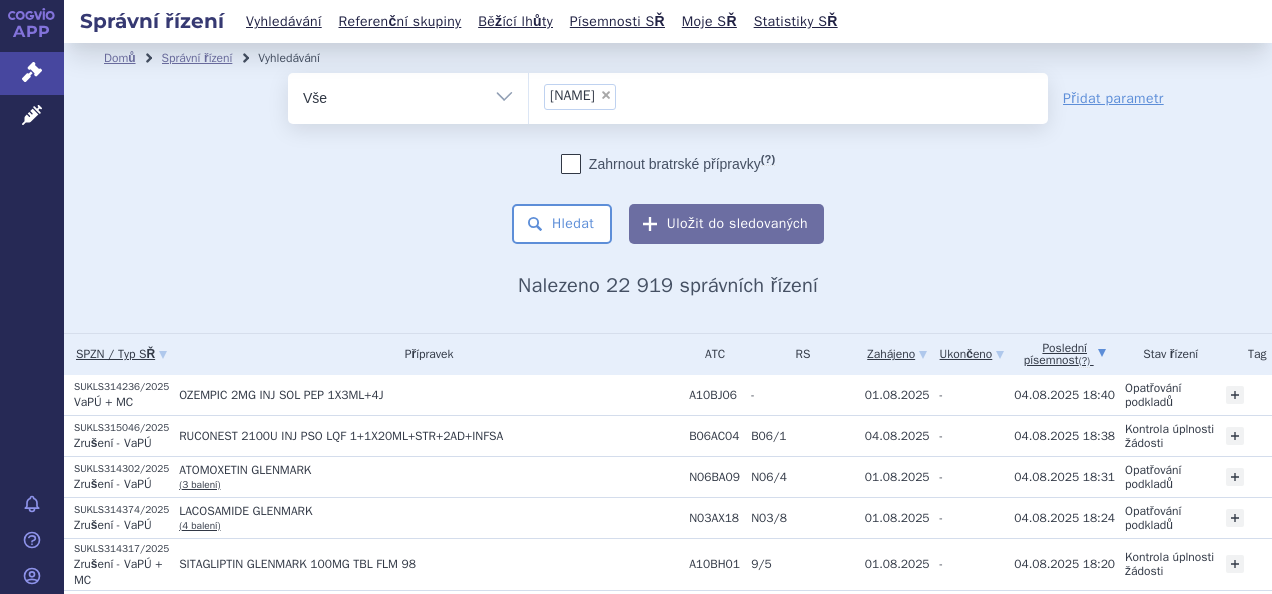 click on "×" at bounding box center [606, 95] 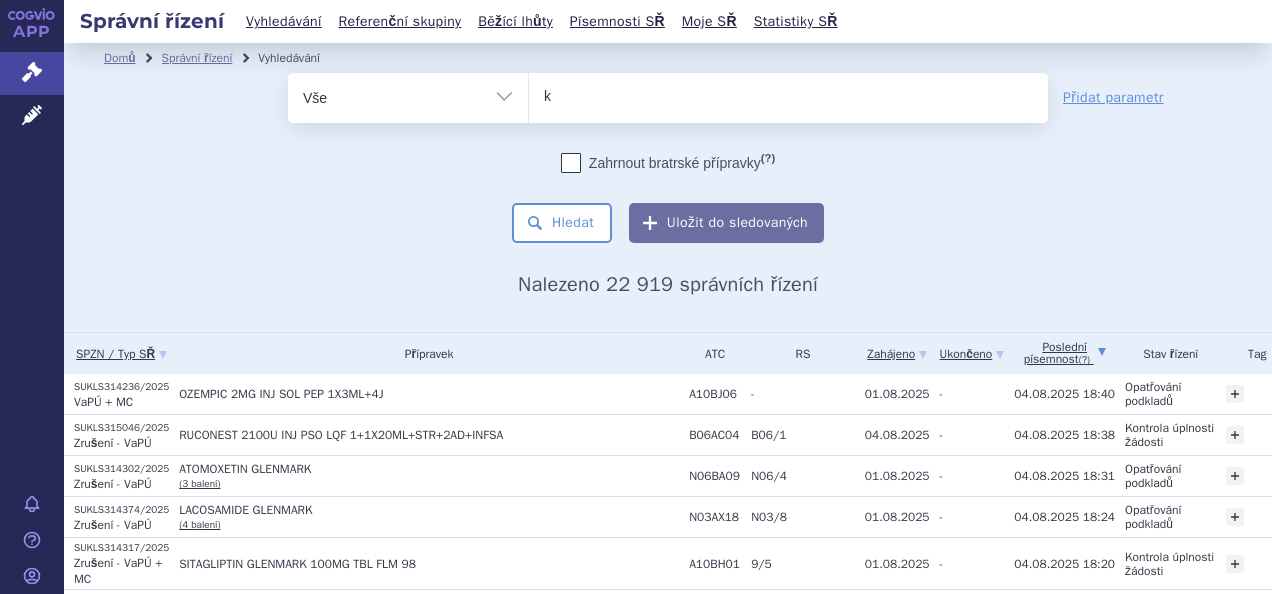 type on "ke" 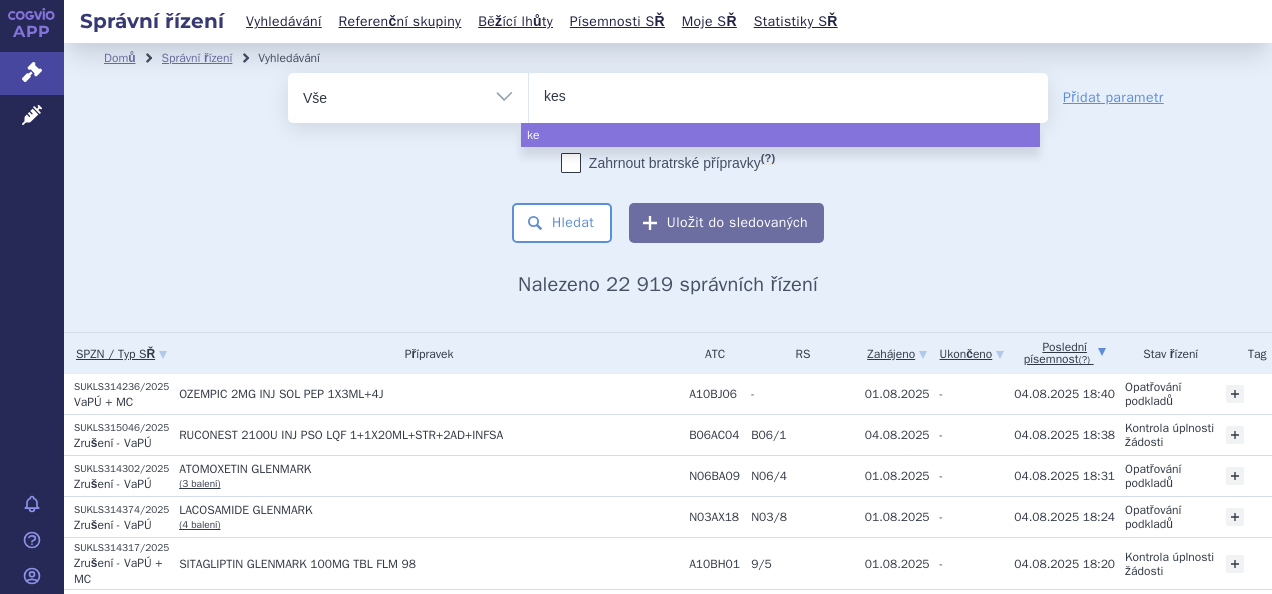 type on "kesi" 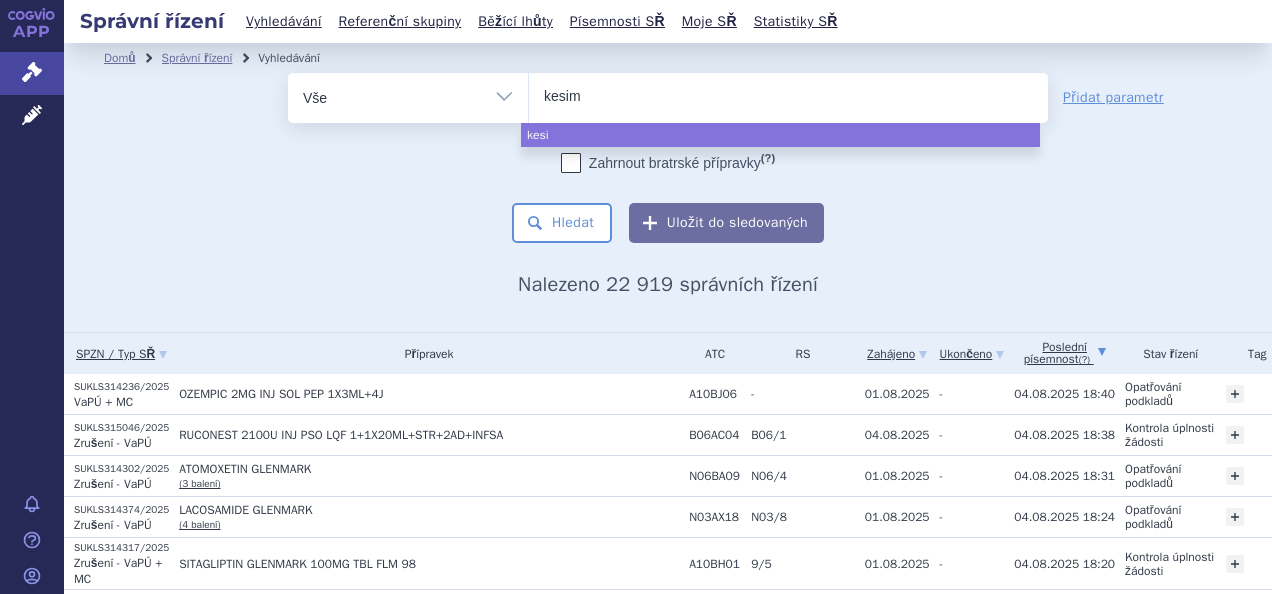 type on "kesimp" 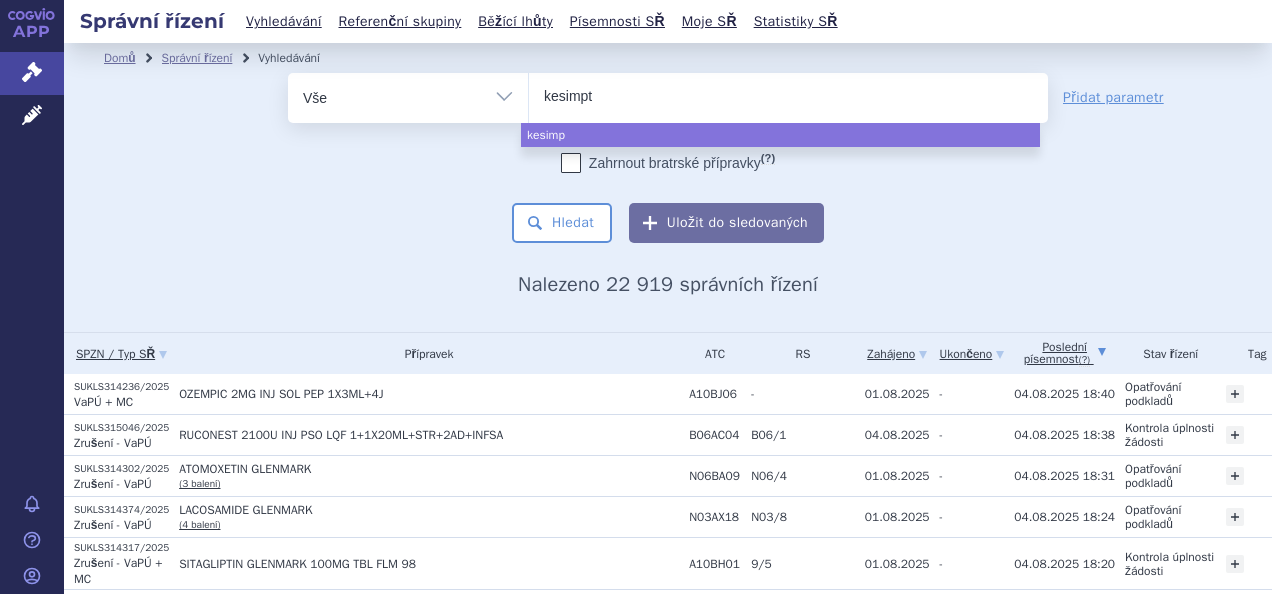 type on "kesimpta" 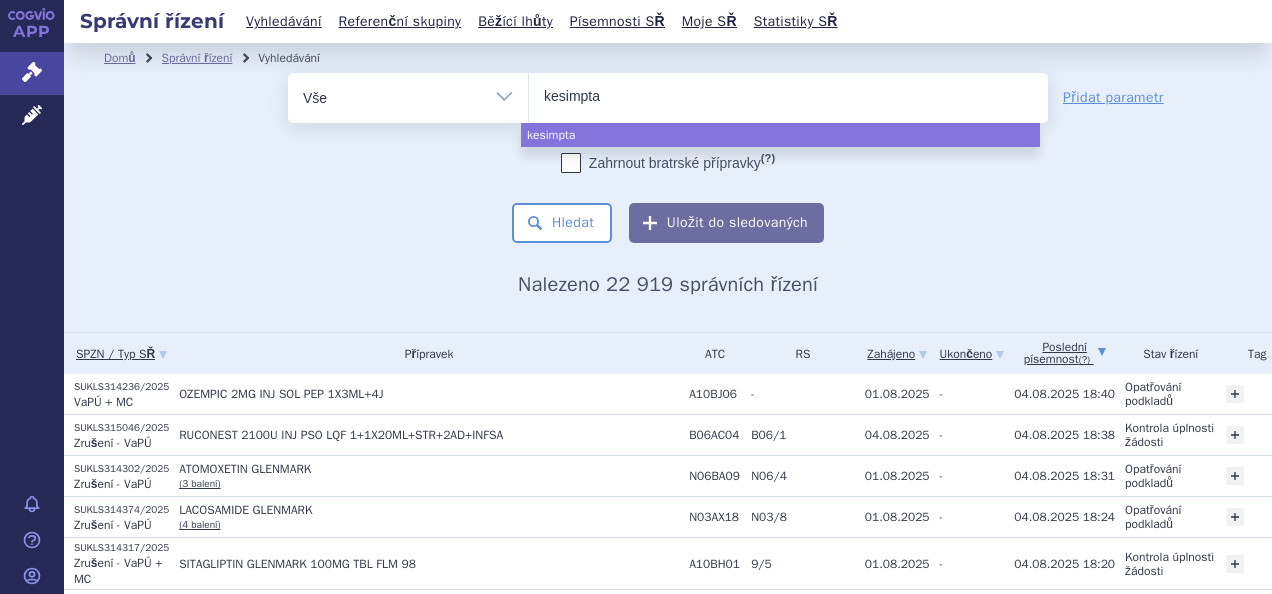 select on "kesimpta" 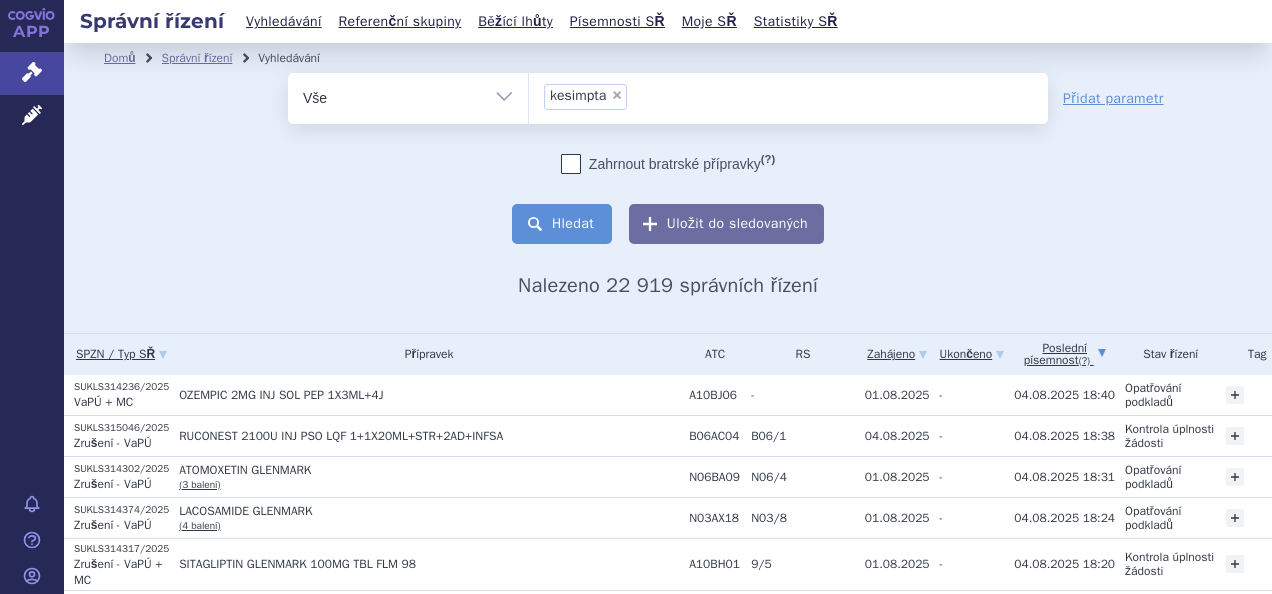 click on "Hledat" at bounding box center [562, 224] 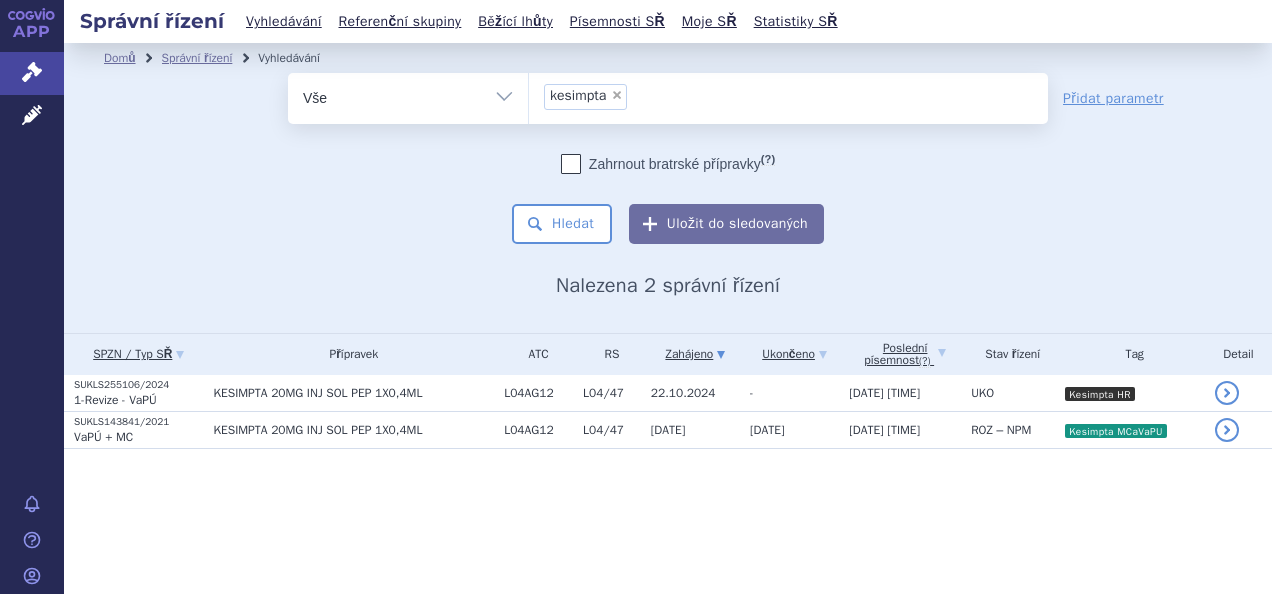 scroll, scrollTop: 0, scrollLeft: 0, axis: both 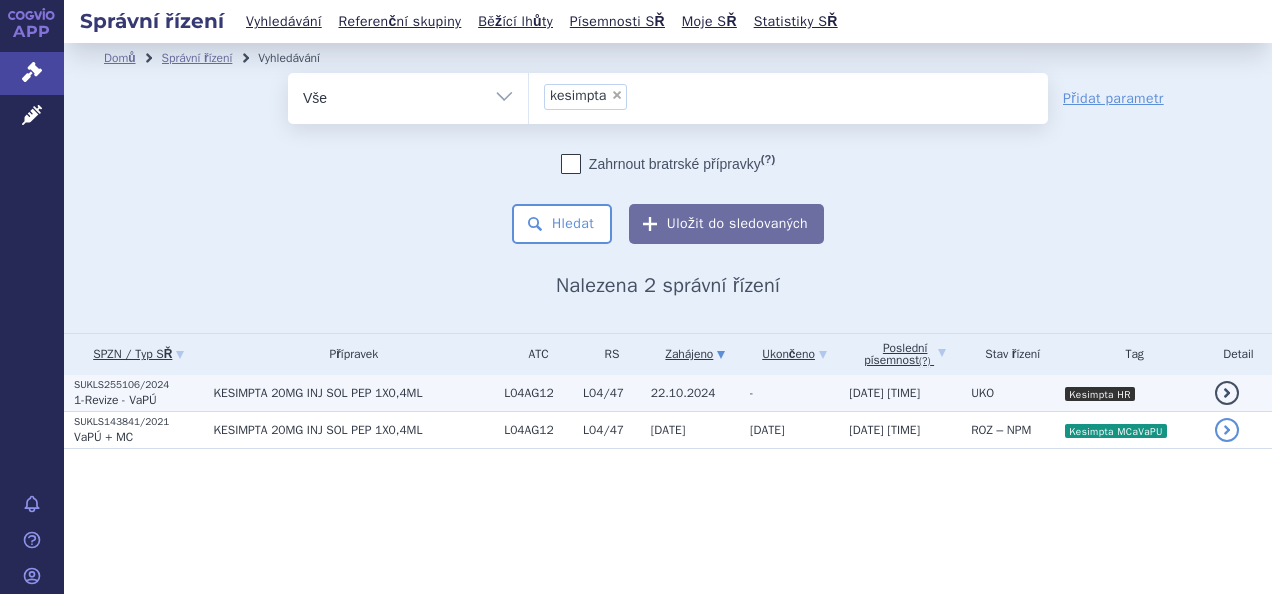 click on "KESIMPTA 20MG INJ SOL PEP 1X0,4ML" at bounding box center [349, 393] 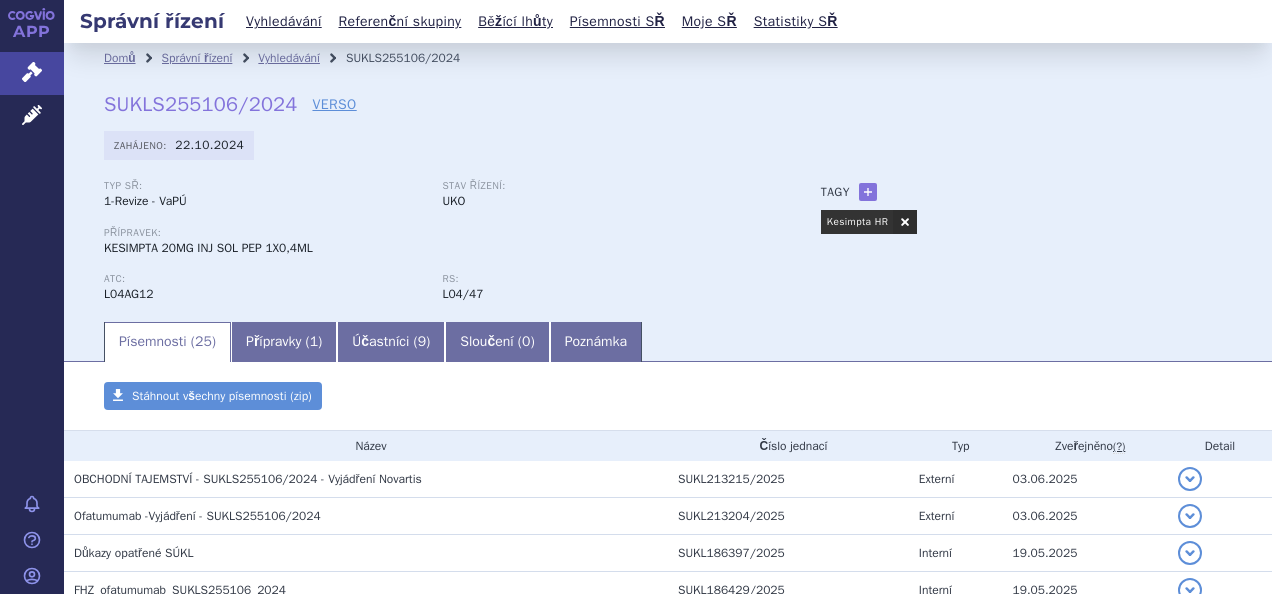 scroll, scrollTop: 0, scrollLeft: 0, axis: both 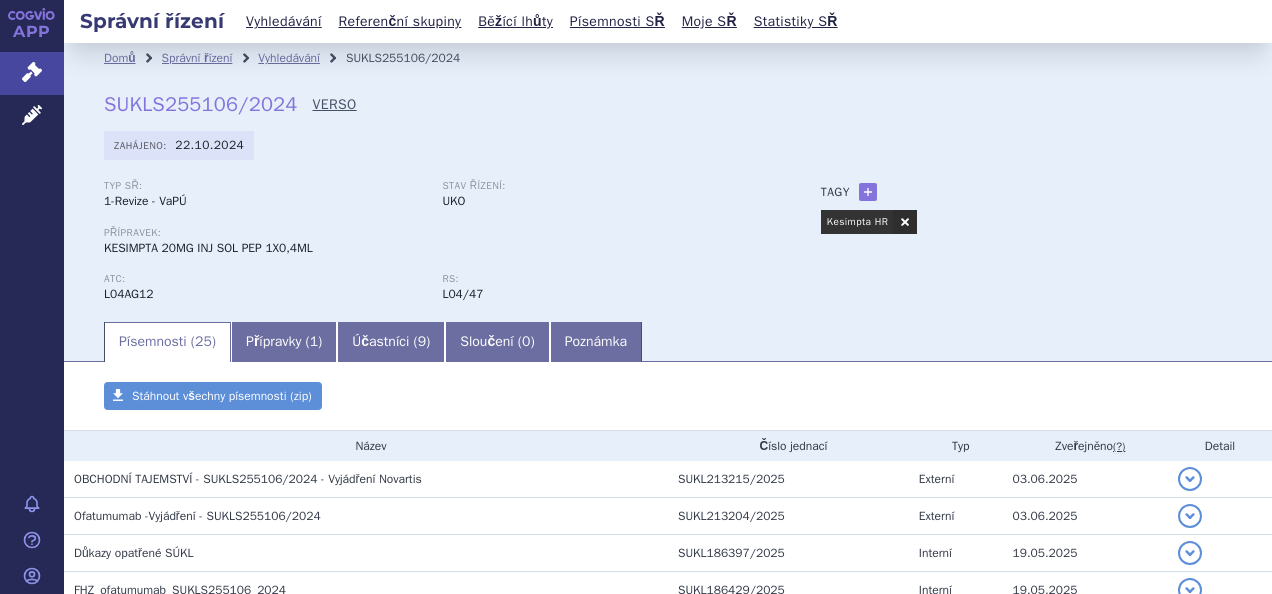 click on "VERSO" at bounding box center (334, 105) 